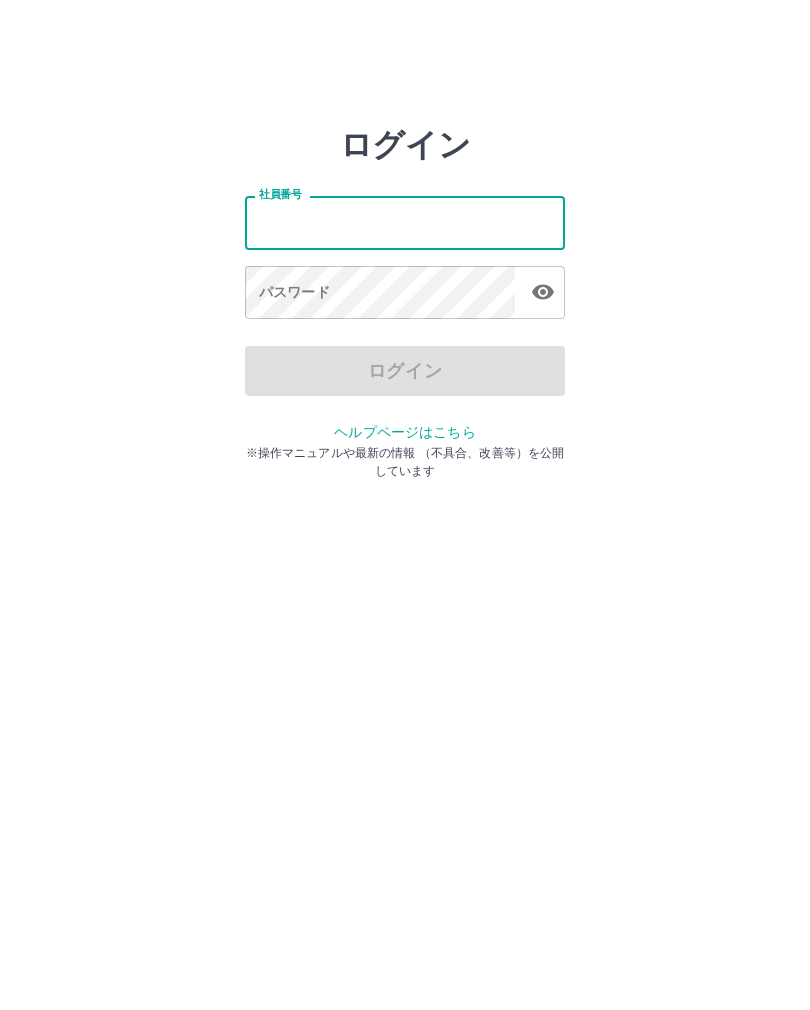 scroll, scrollTop: 0, scrollLeft: 0, axis: both 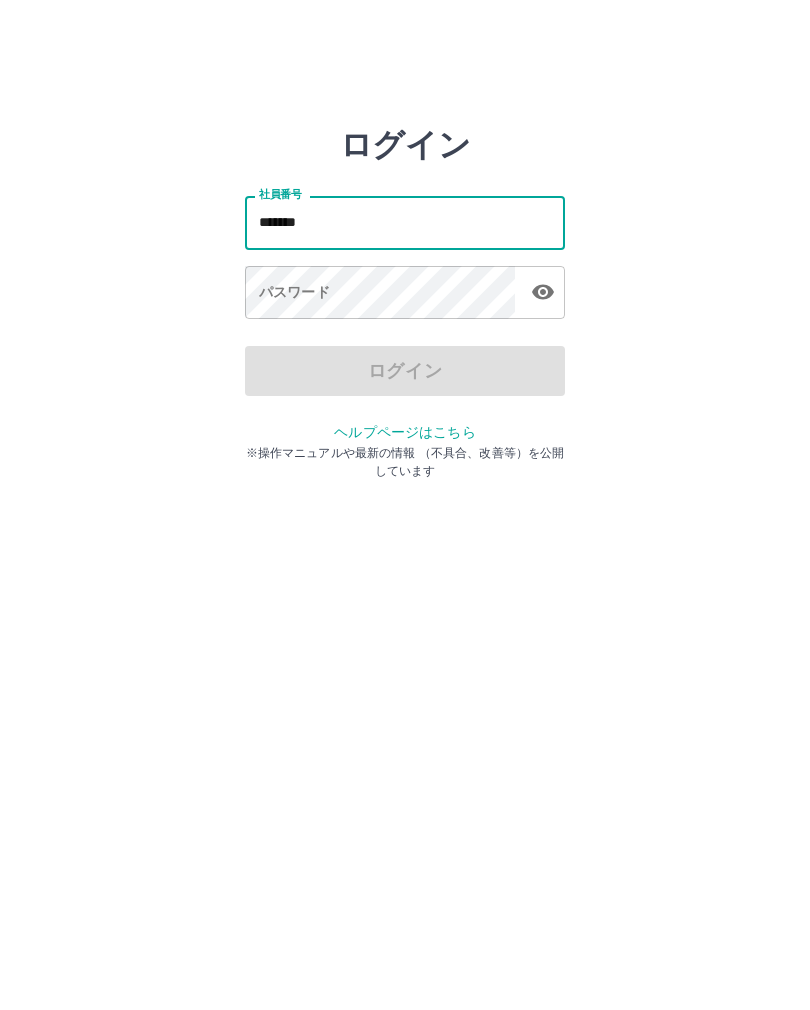type on "*******" 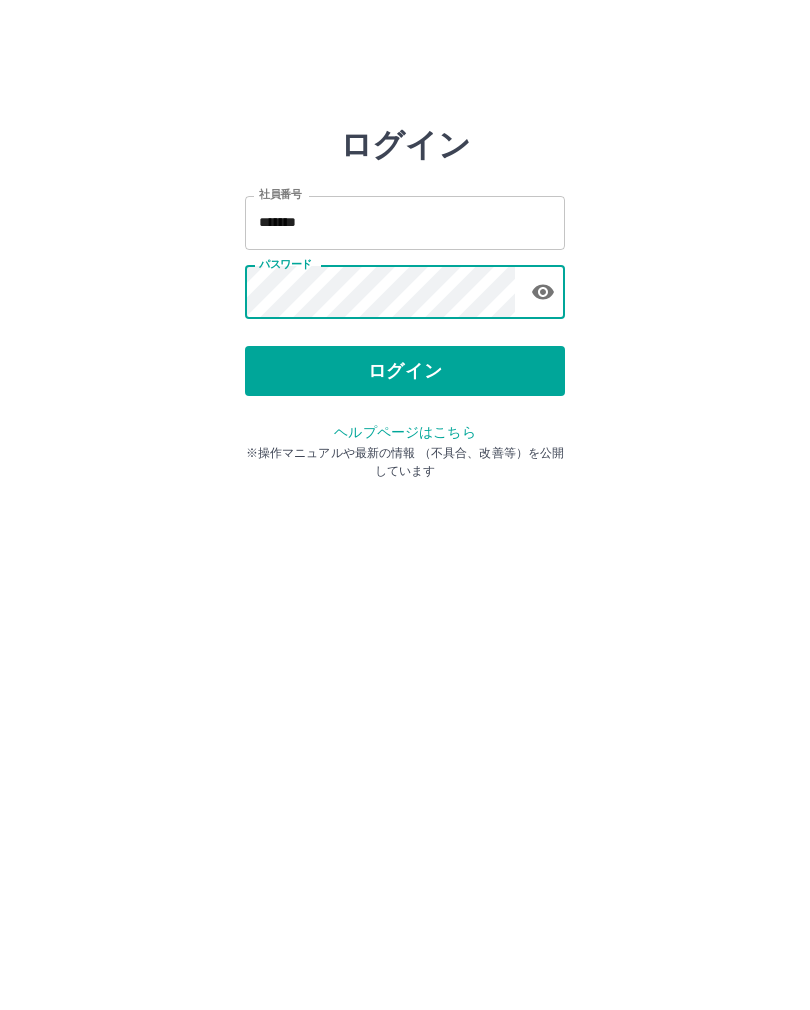 click on "ログイン" at bounding box center [405, 371] 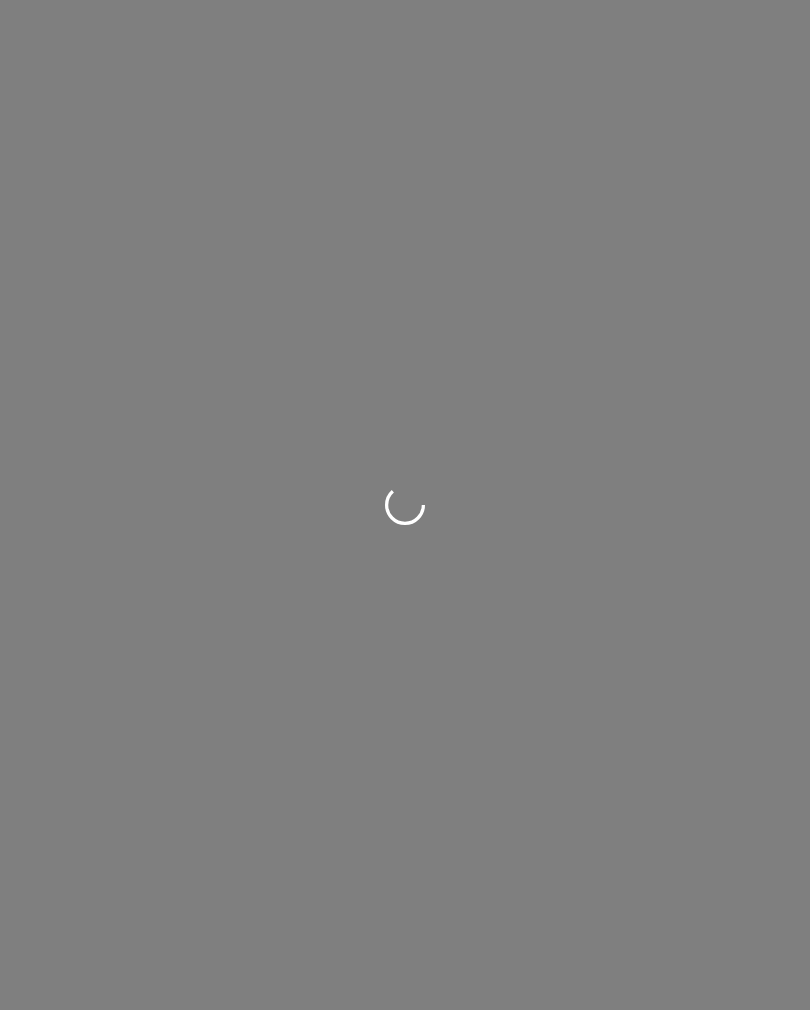 scroll, scrollTop: 0, scrollLeft: 0, axis: both 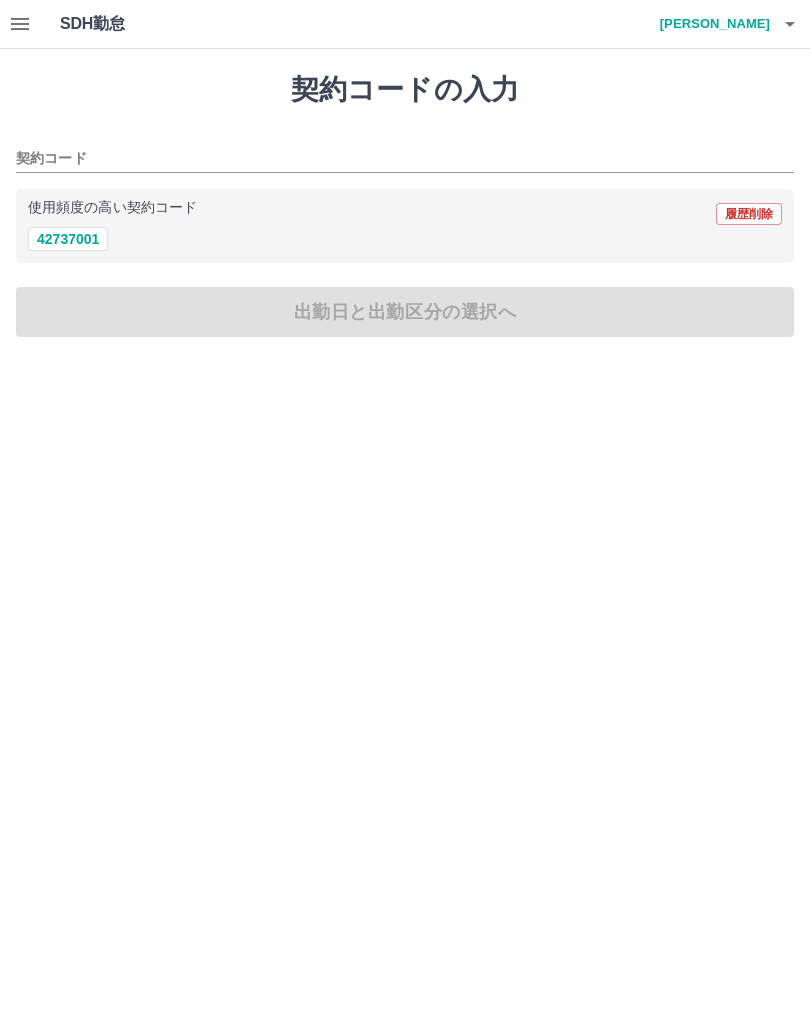 click 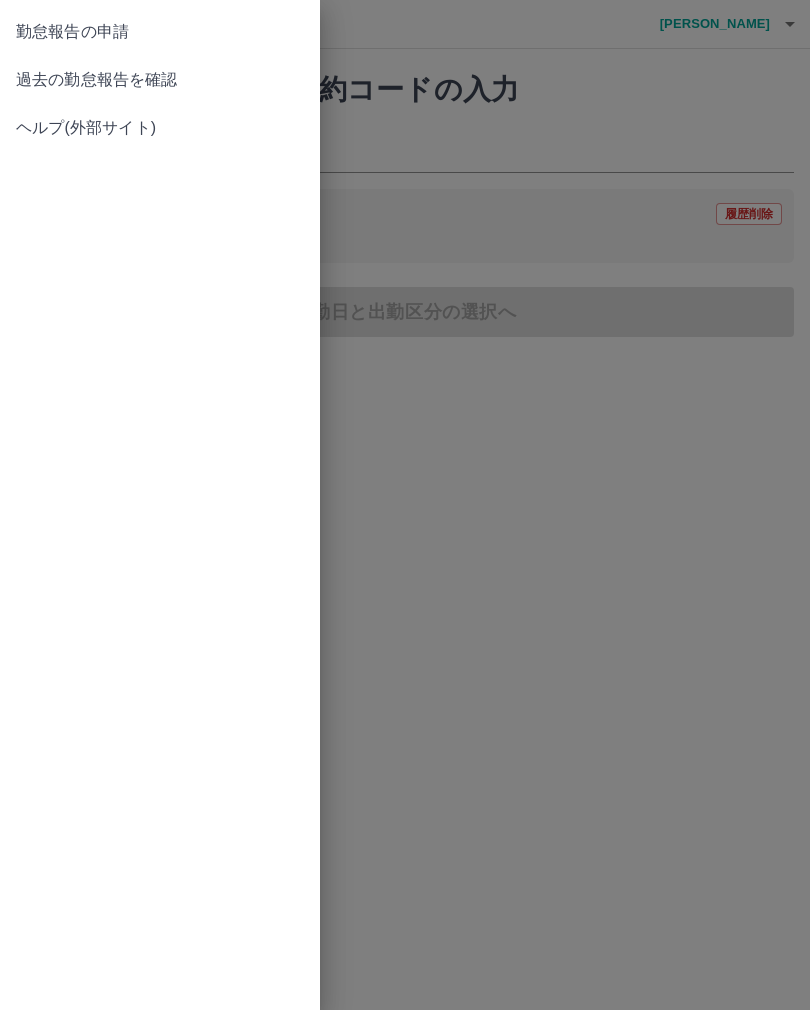 click on "過去の勤怠報告を確認" at bounding box center [160, 80] 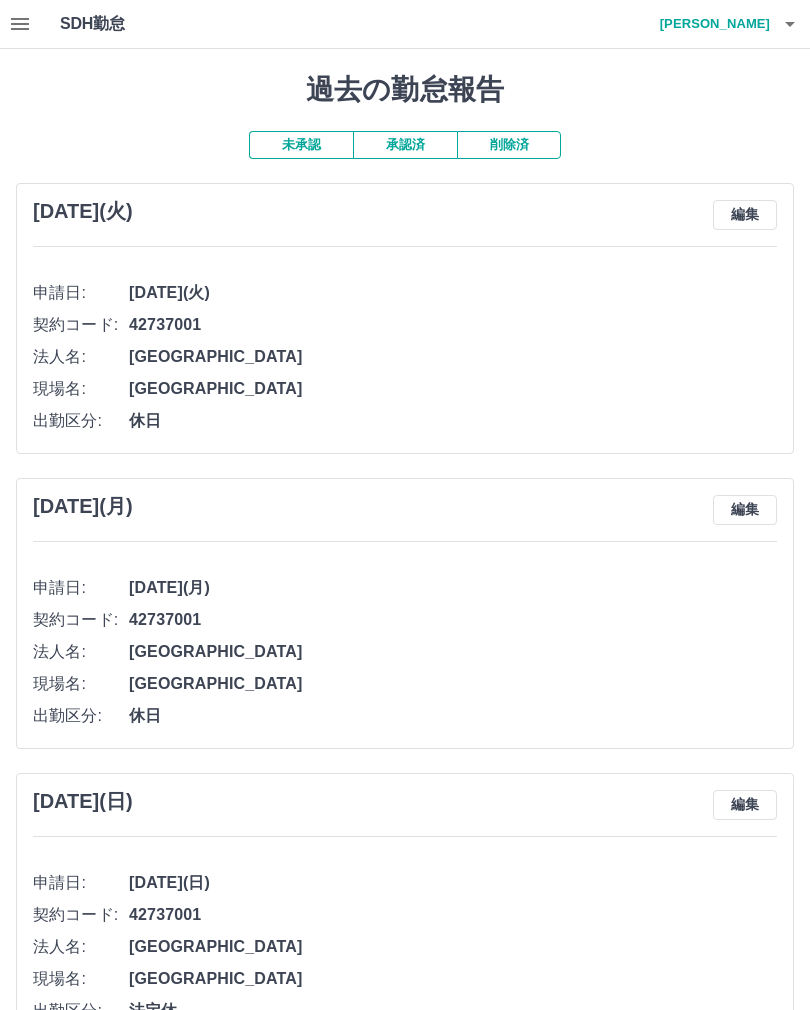 click on "承認済" at bounding box center (405, 145) 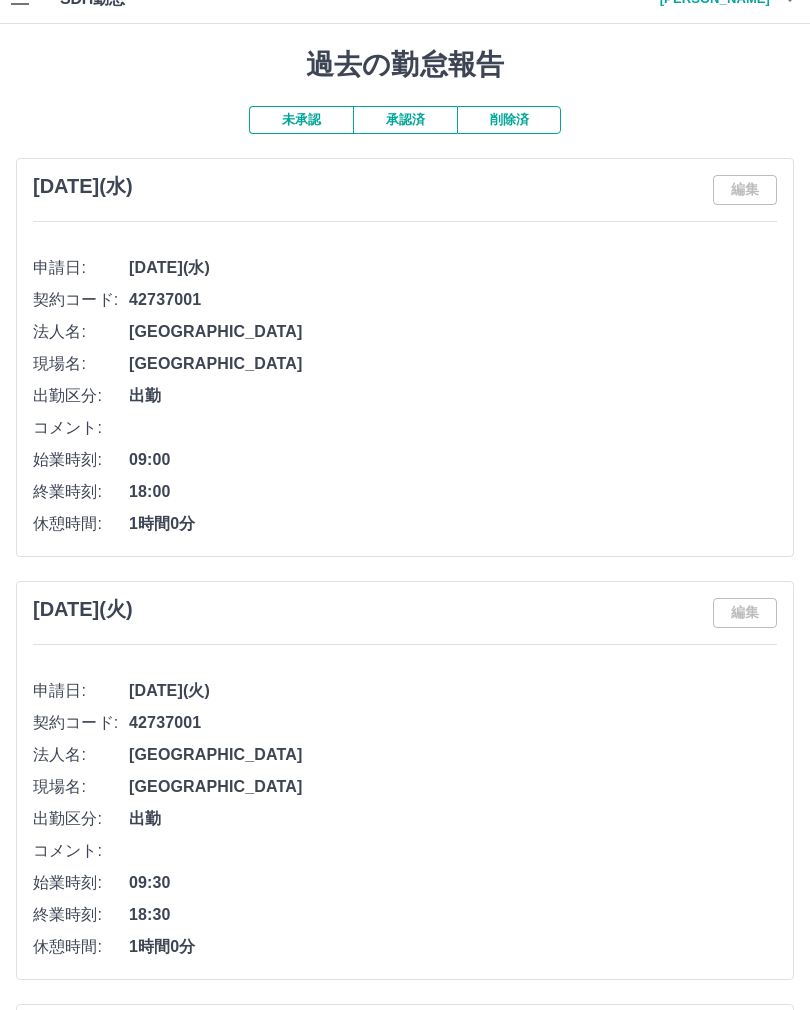 scroll, scrollTop: 0, scrollLeft: 0, axis: both 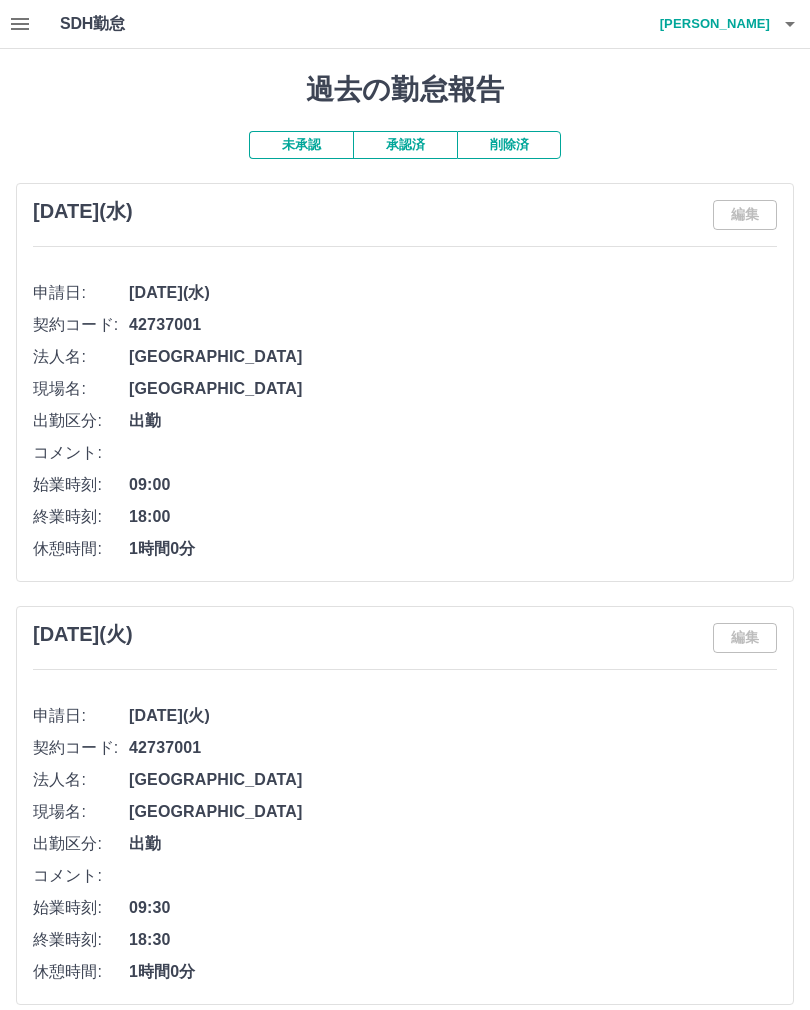 click 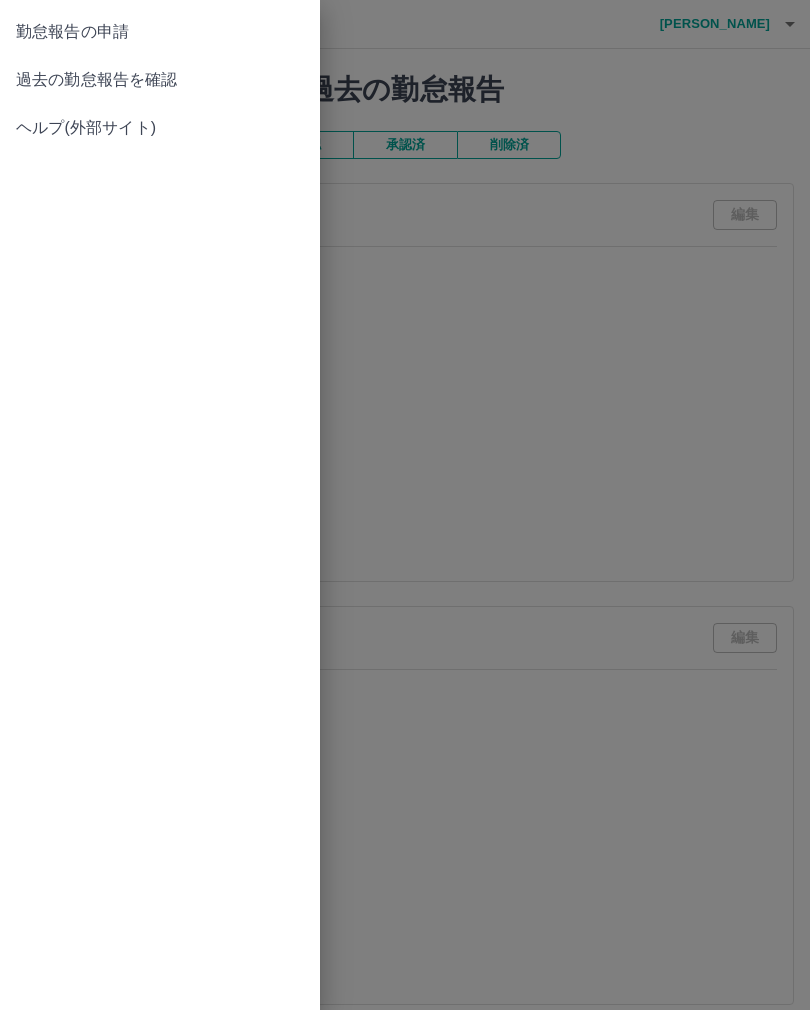 click on "過去の勤怠報告を確認" at bounding box center (160, 80) 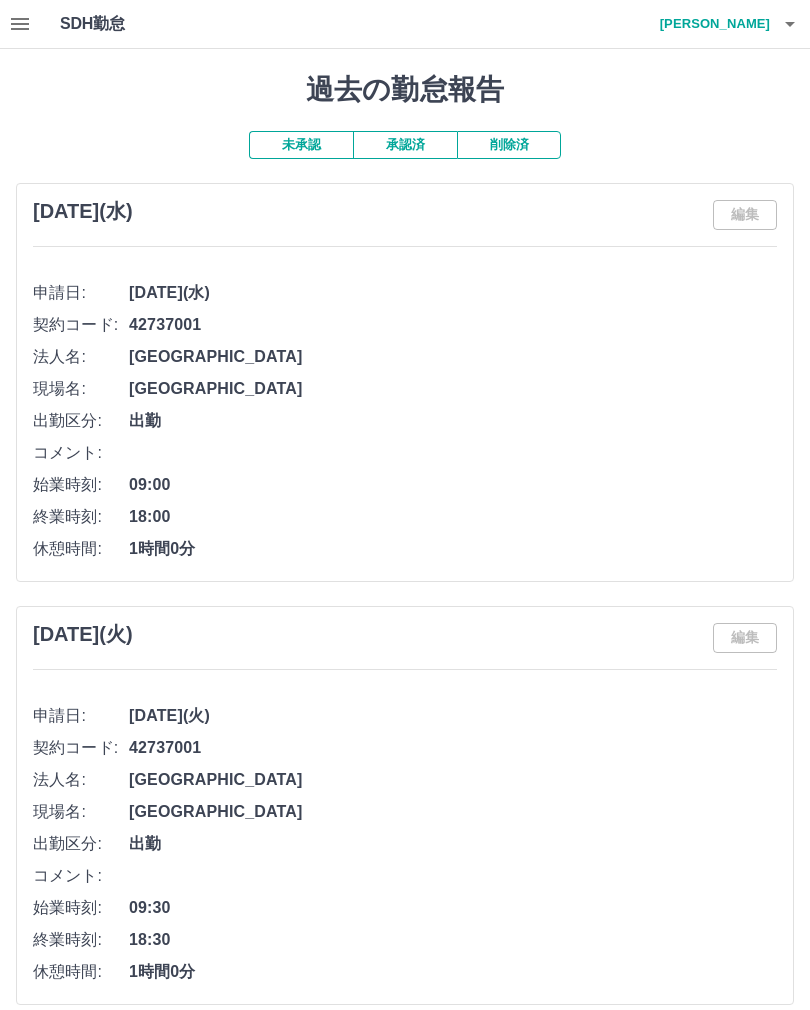 click on "未承認" at bounding box center [301, 145] 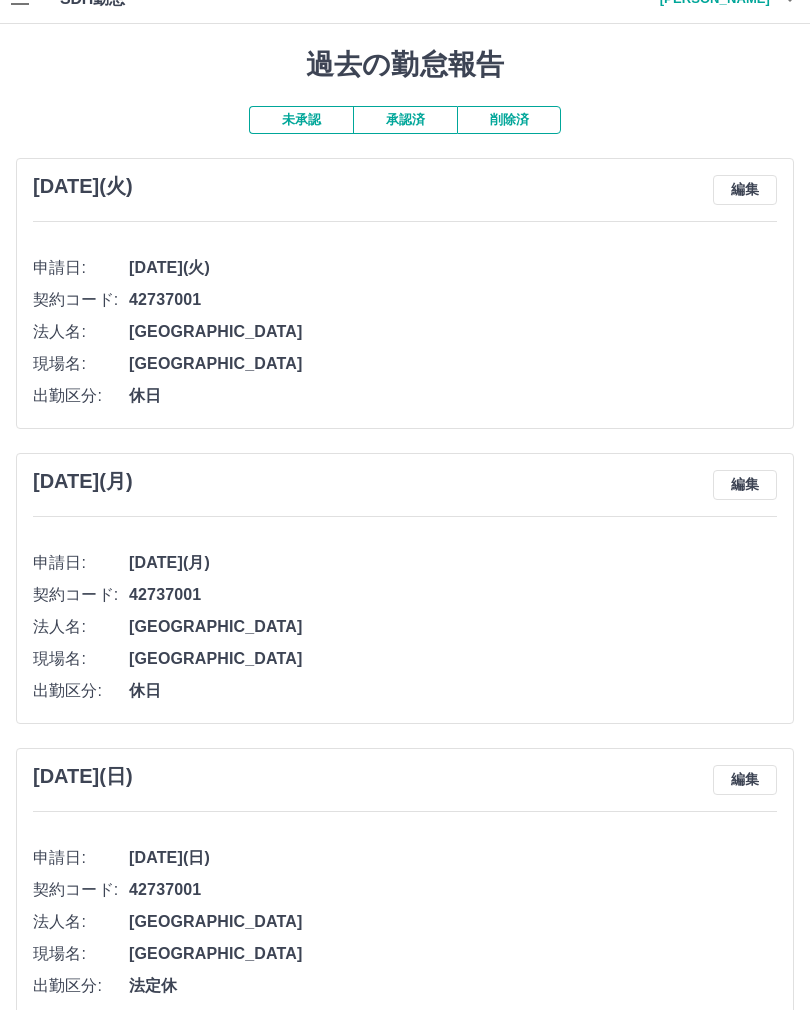 scroll, scrollTop: 0, scrollLeft: 0, axis: both 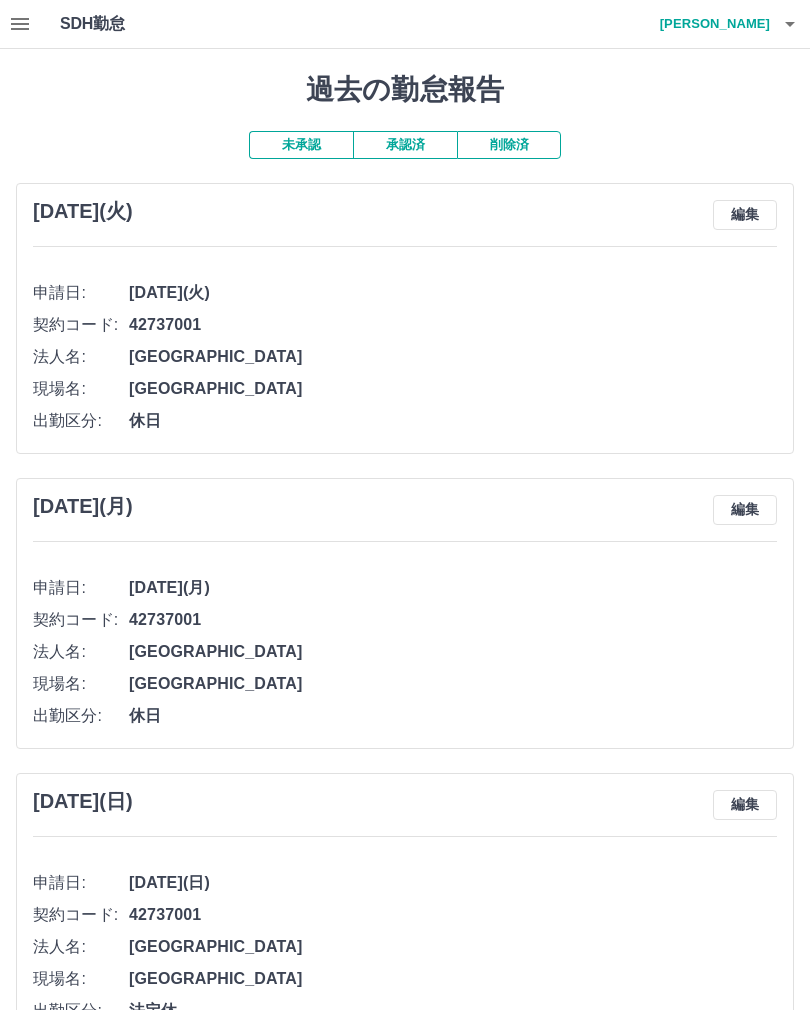 click at bounding box center (20, 24) 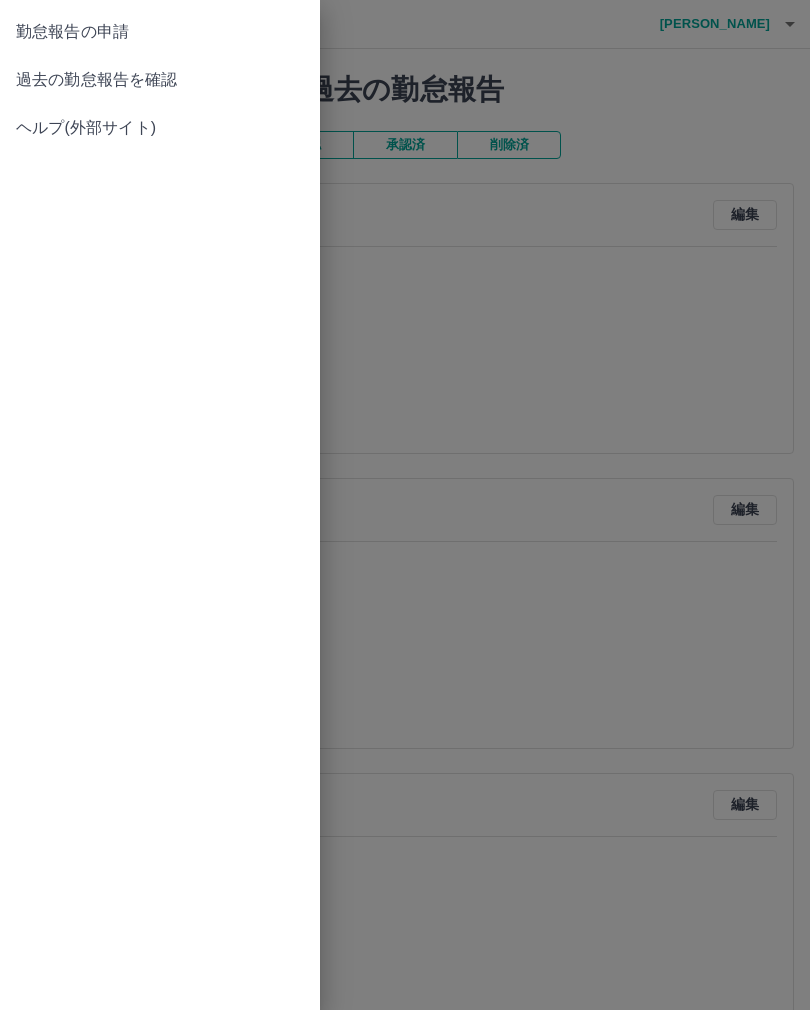 click on "勤怠報告の申請" at bounding box center [160, 32] 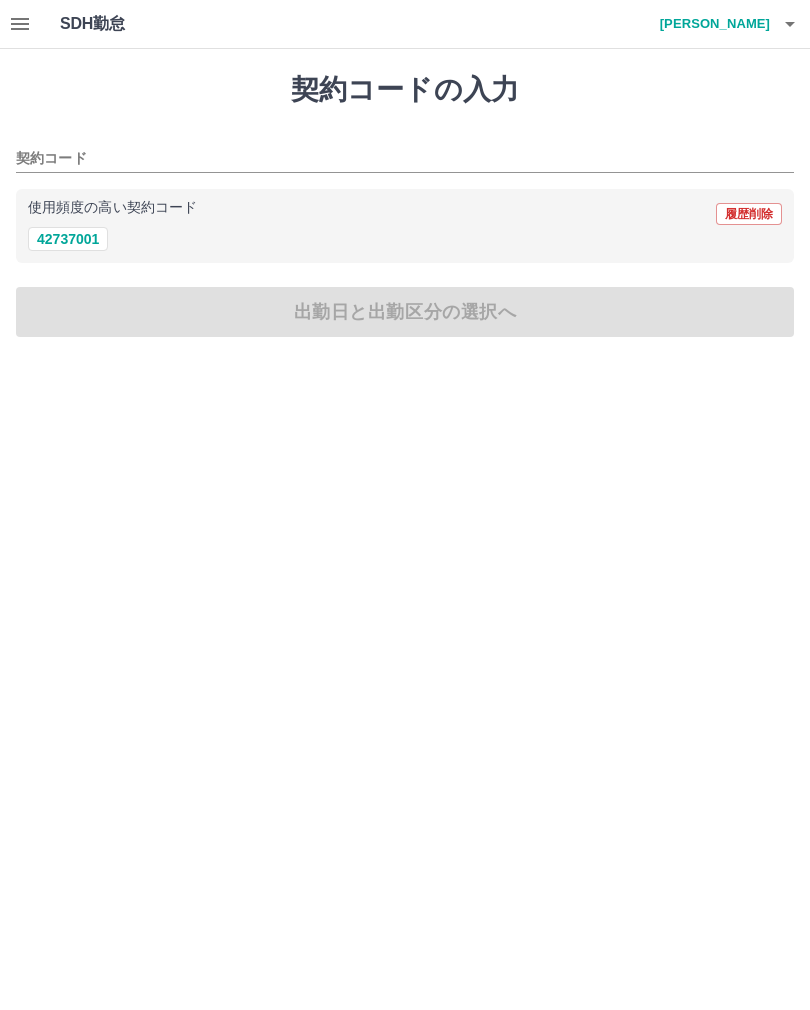 click on "42737001" at bounding box center (68, 239) 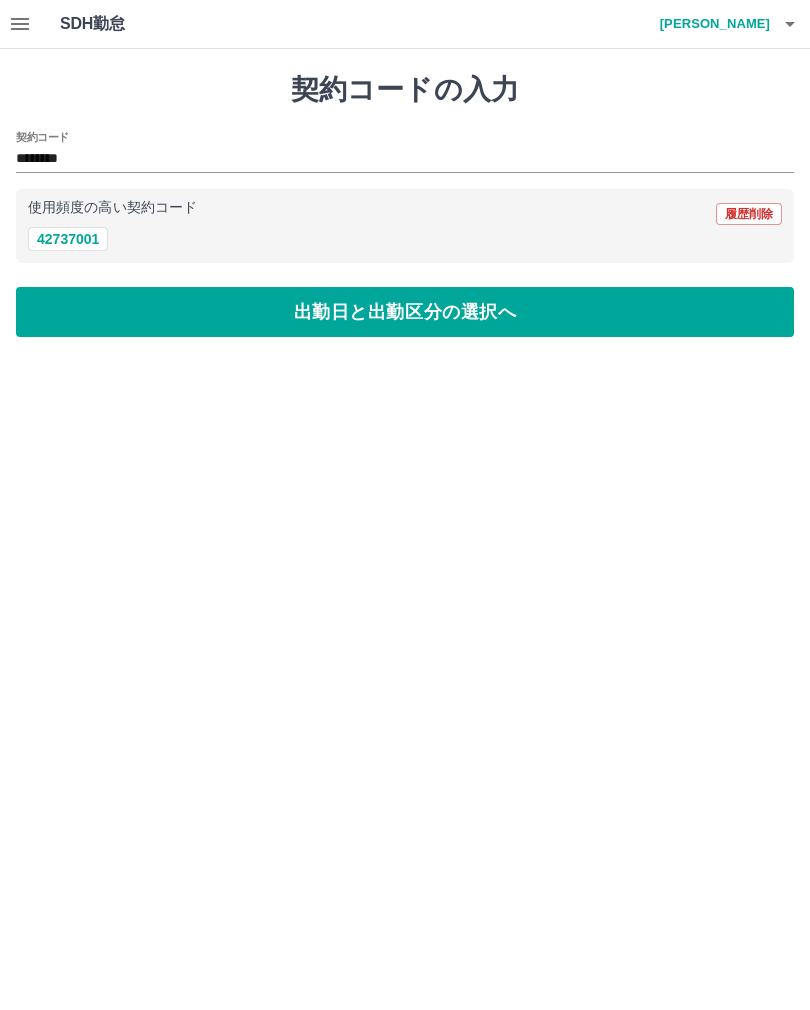 click on "出勤日と出勤区分の選択へ" at bounding box center (405, 312) 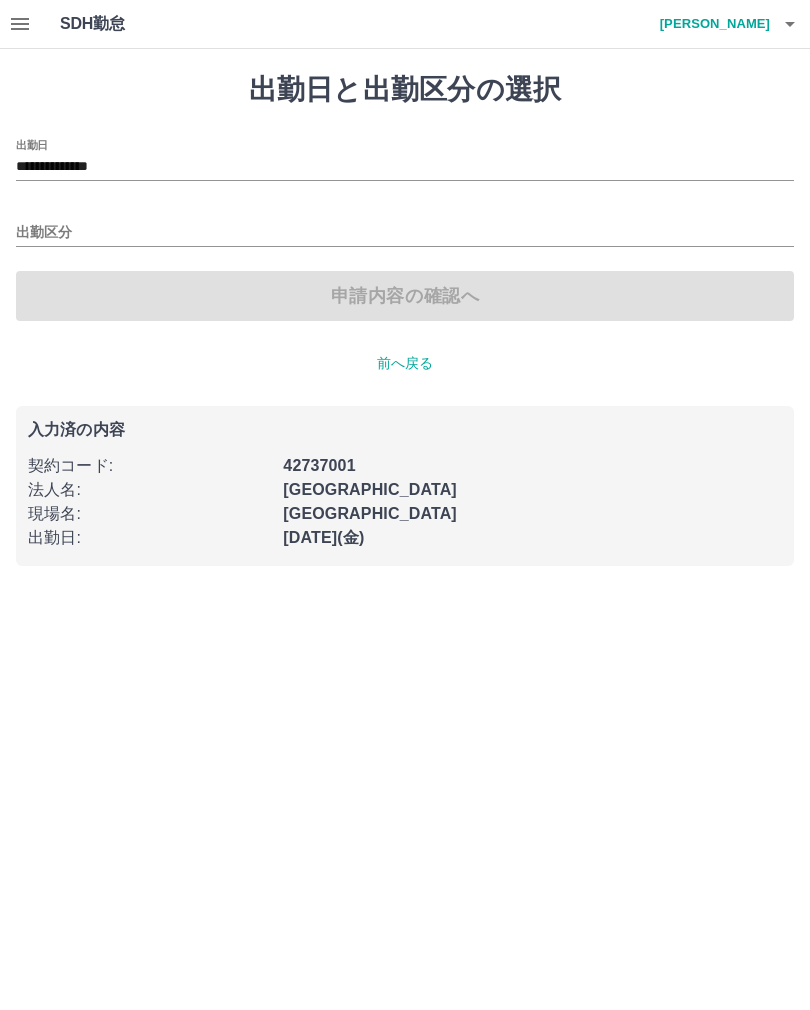 click on "**********" at bounding box center [405, 167] 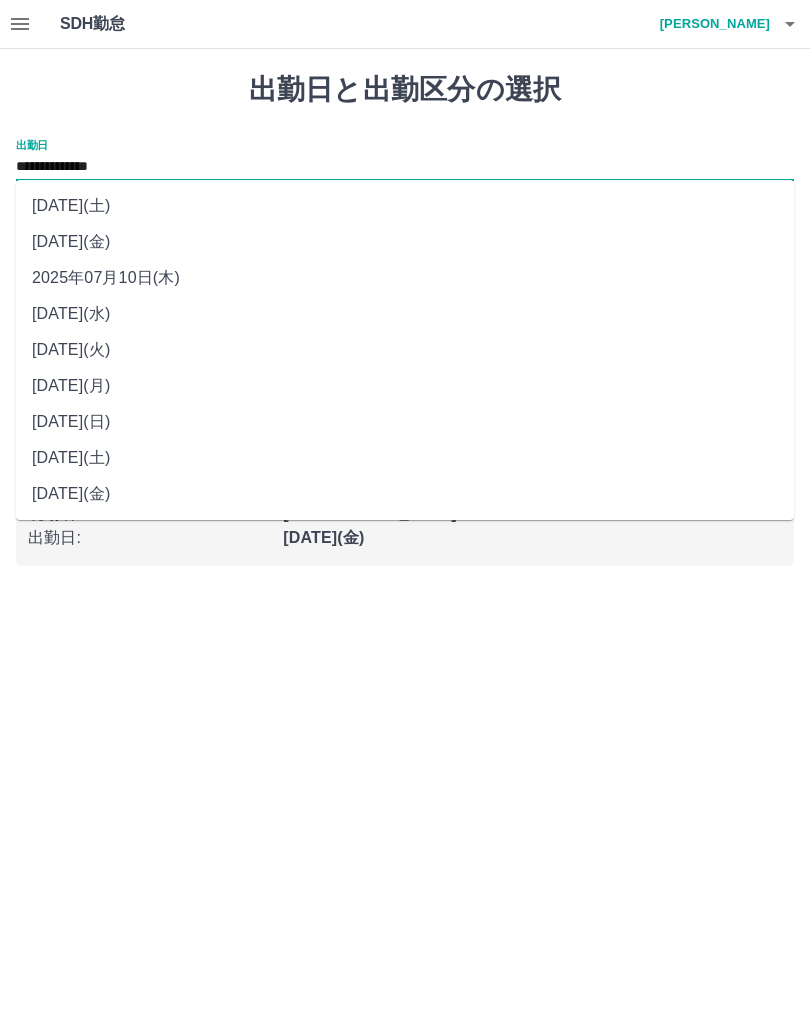 click on "2025年07月10日(木)" at bounding box center [405, 278] 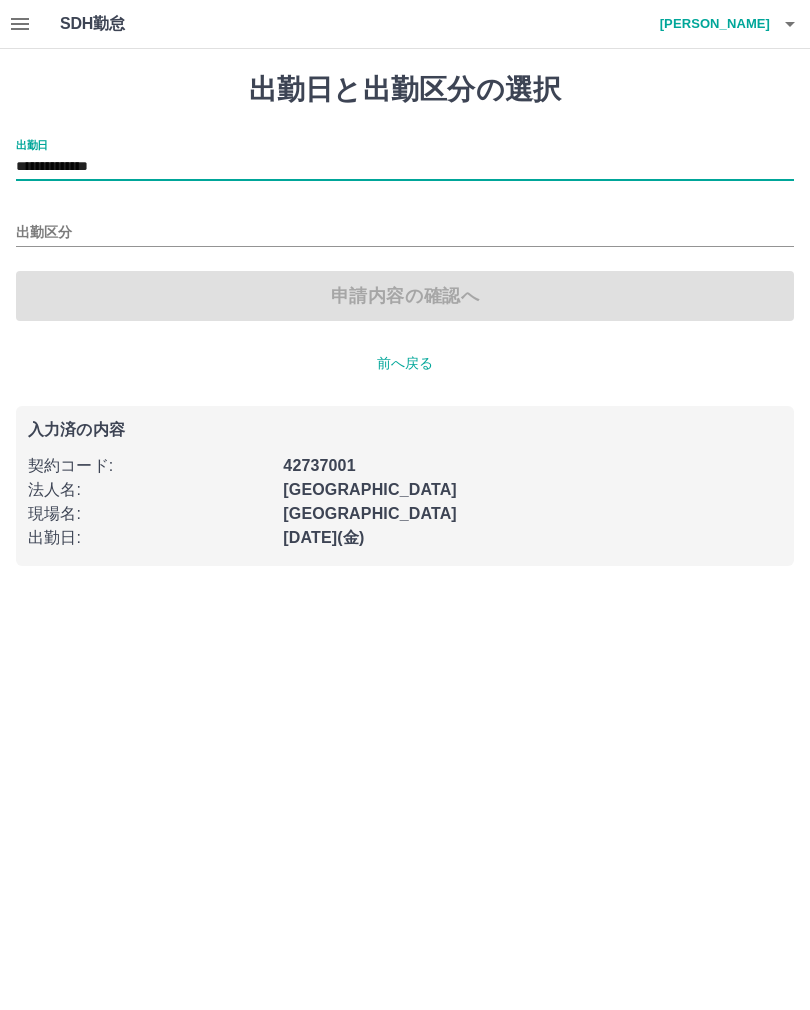 click on "出勤区分" at bounding box center [405, 233] 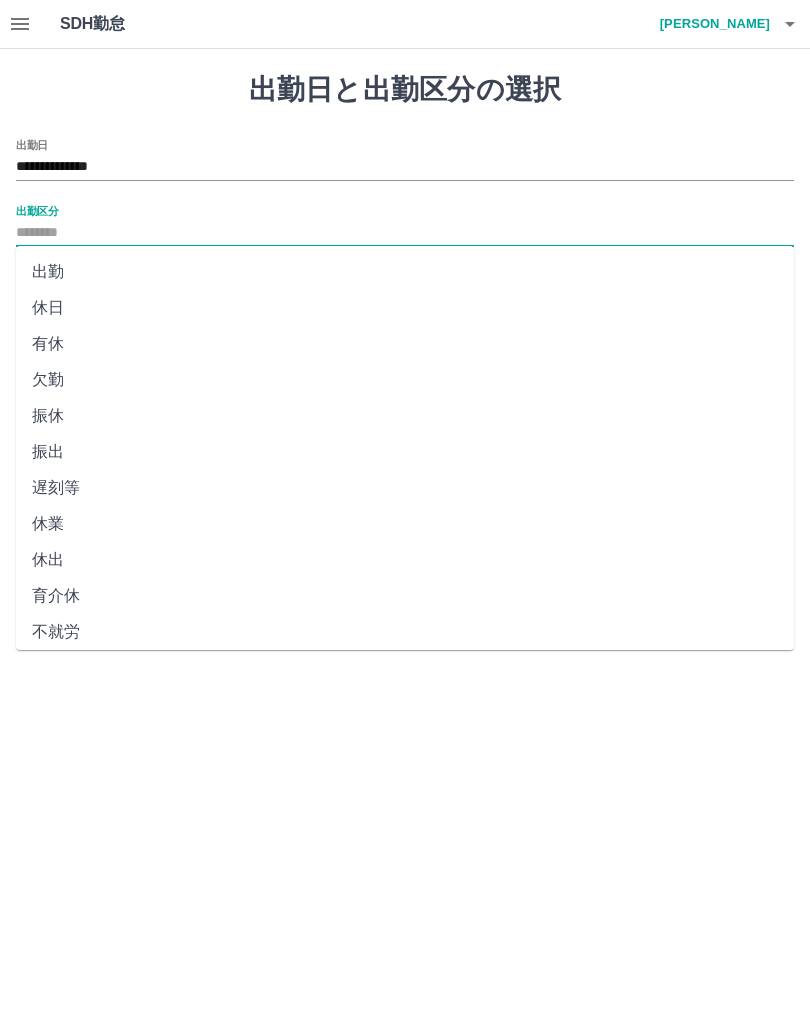 click on "出勤" at bounding box center (405, 272) 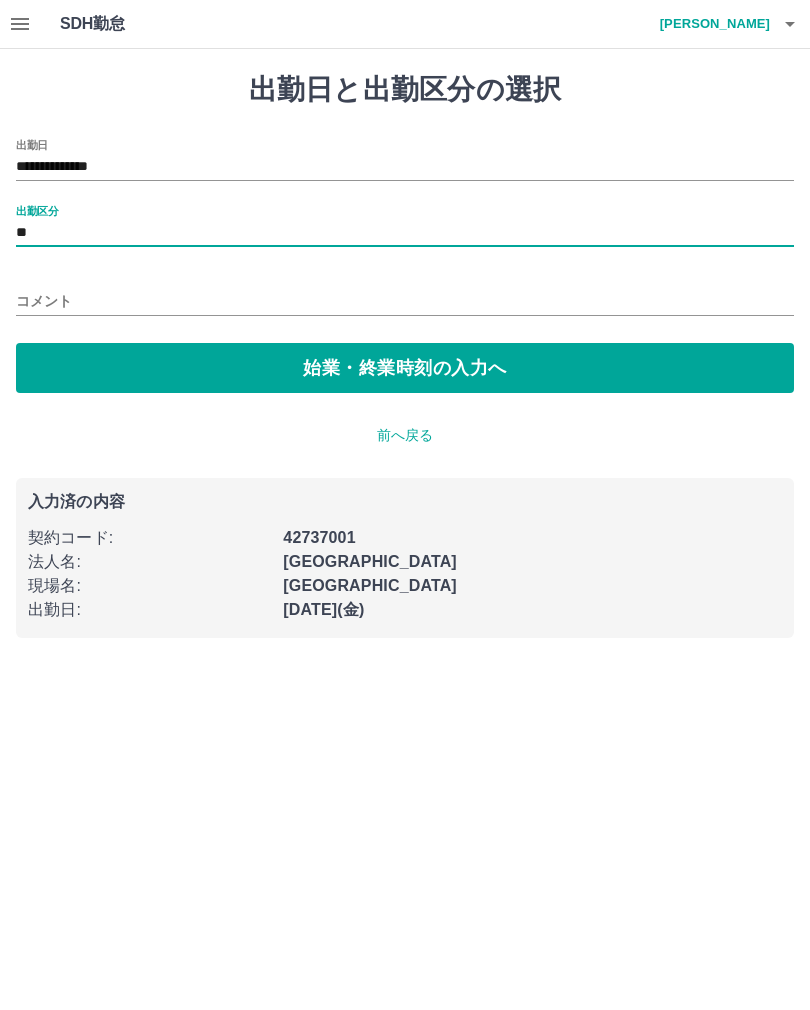 click on "始業・終業時刻の入力へ" at bounding box center [405, 368] 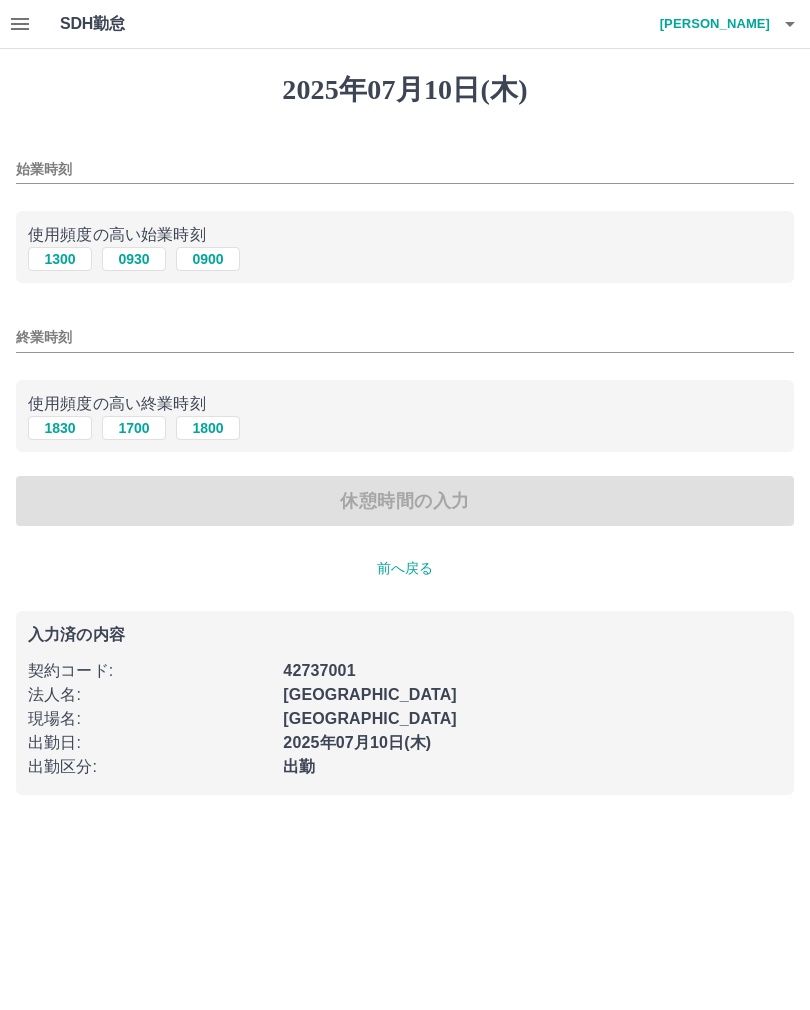 click on "0930" at bounding box center [134, 259] 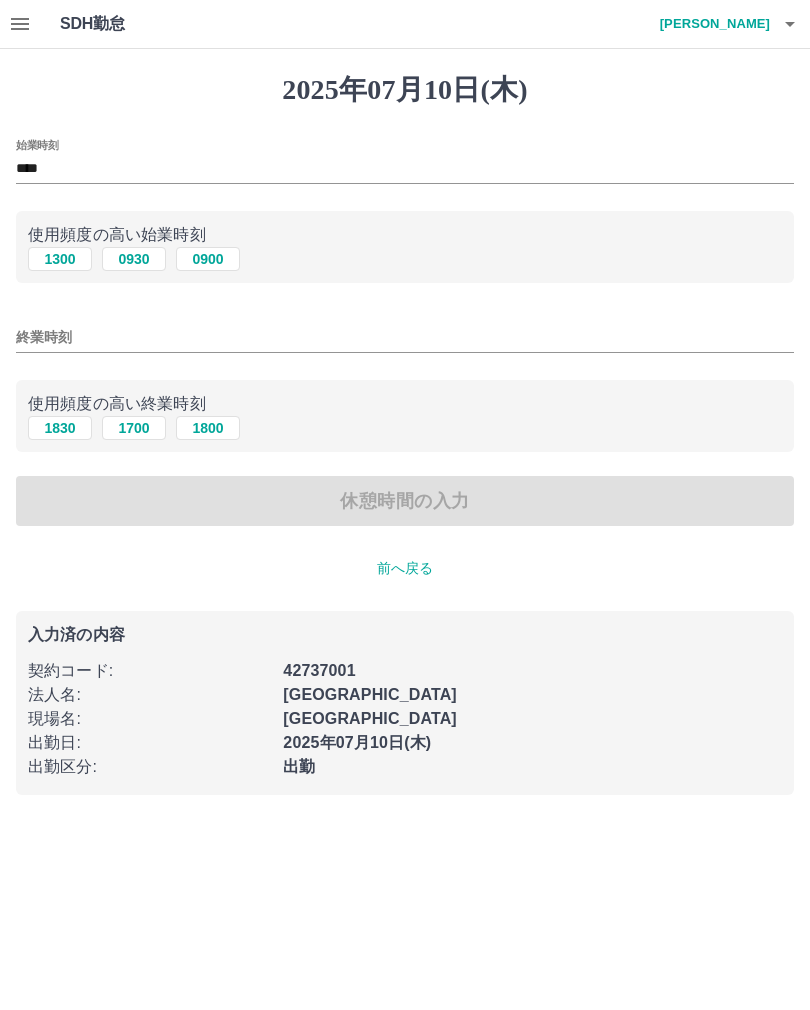 click on "1830" at bounding box center (60, 428) 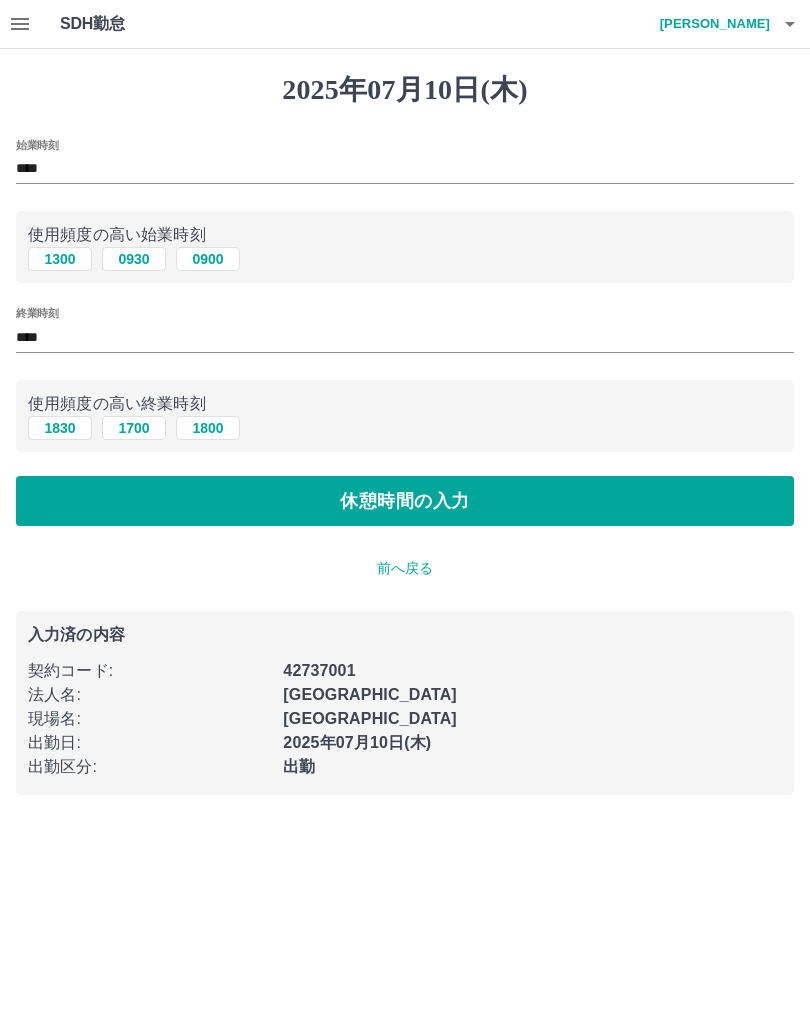 click on "休憩時間の入力" at bounding box center (405, 501) 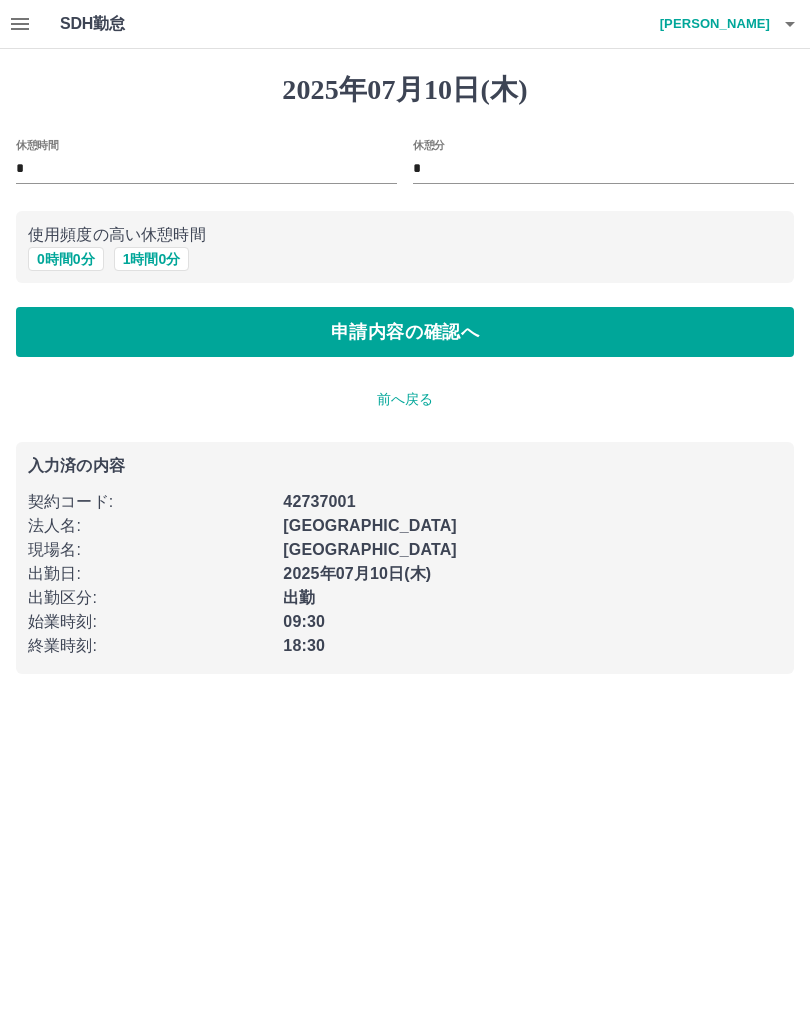 click on "1 時間 0 分" at bounding box center [152, 259] 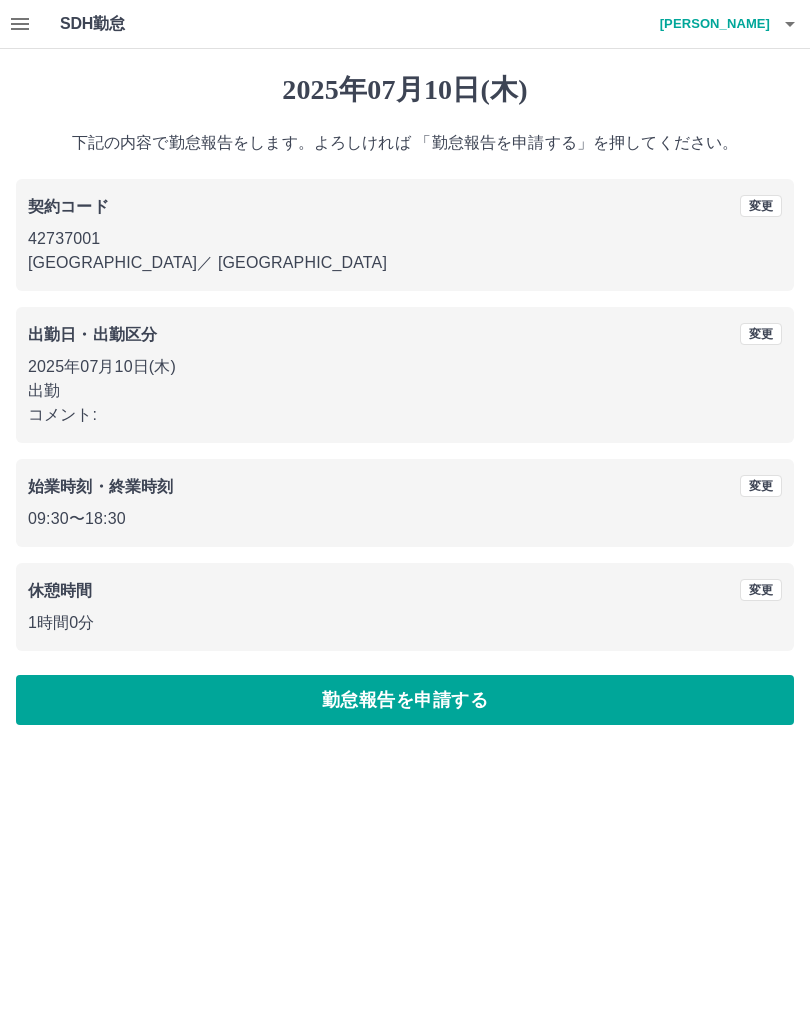 click on "勤怠報告を申請する" at bounding box center (405, 700) 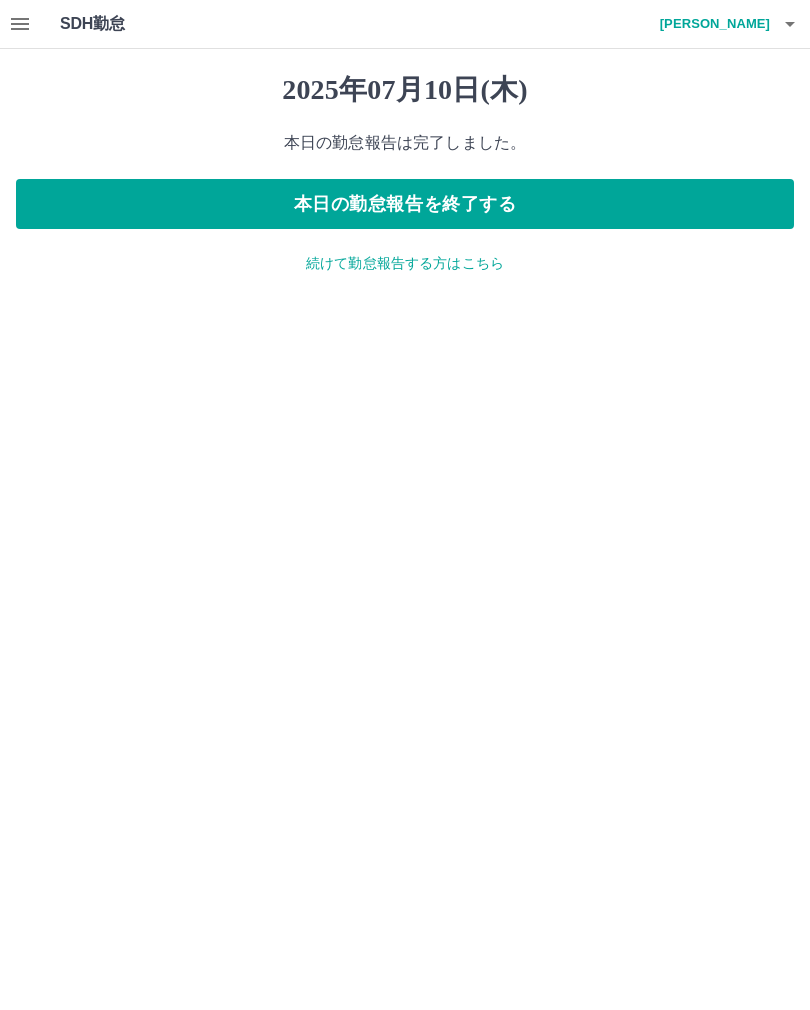 click on "続けて勤怠報告する方はこちら" at bounding box center (405, 263) 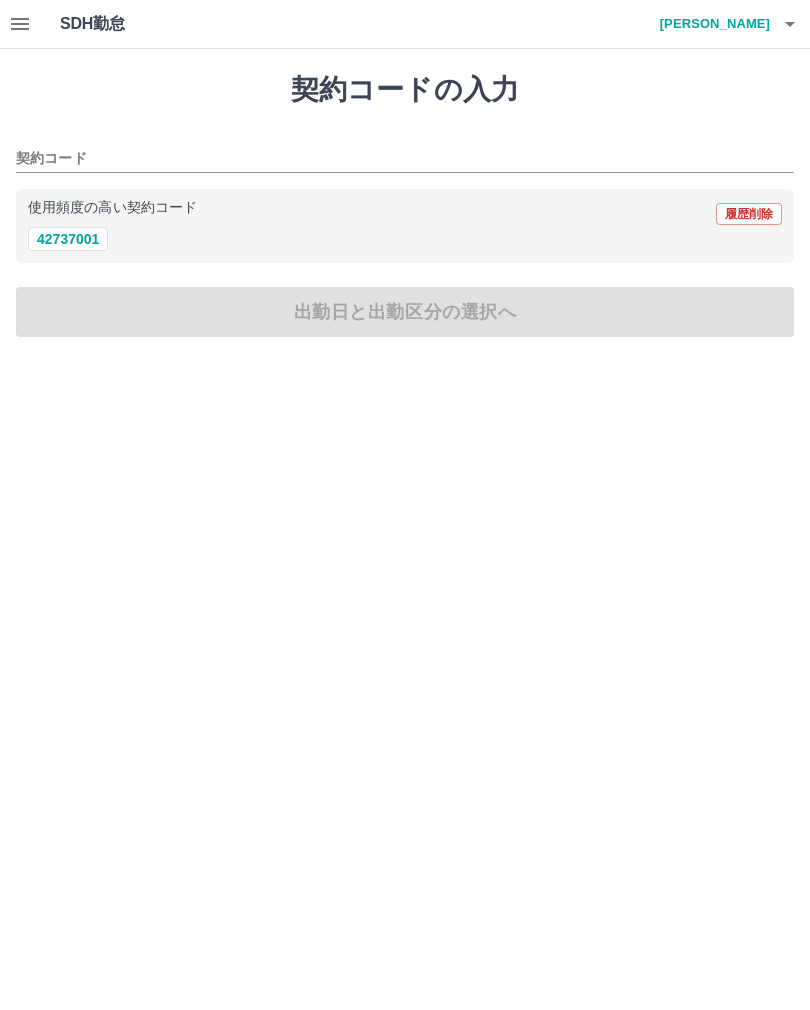 click on "42737001" at bounding box center (68, 239) 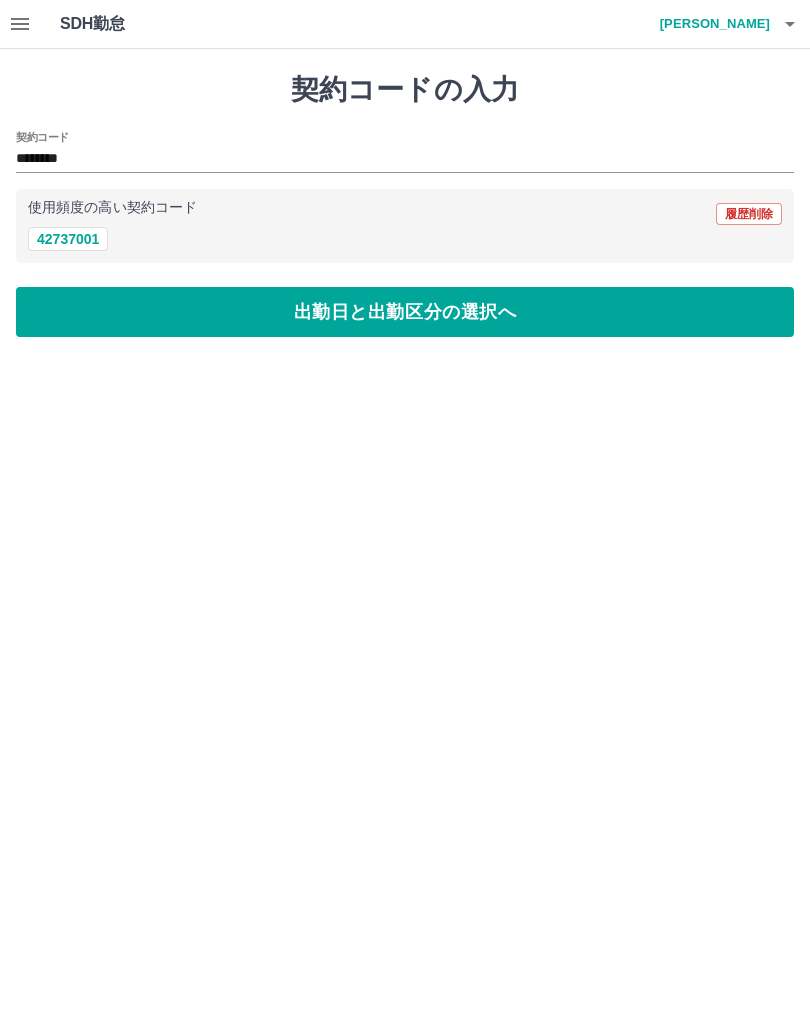 click on "出勤日と出勤区分の選択へ" at bounding box center [405, 312] 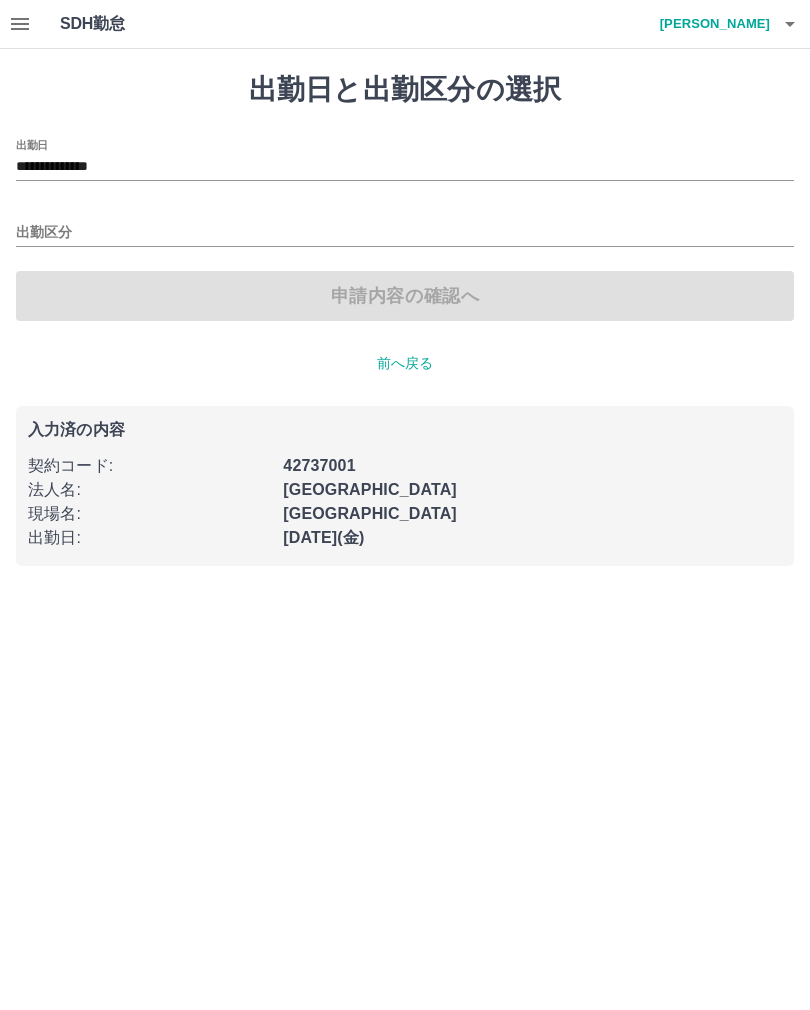 click on "出勤区分" at bounding box center (405, 233) 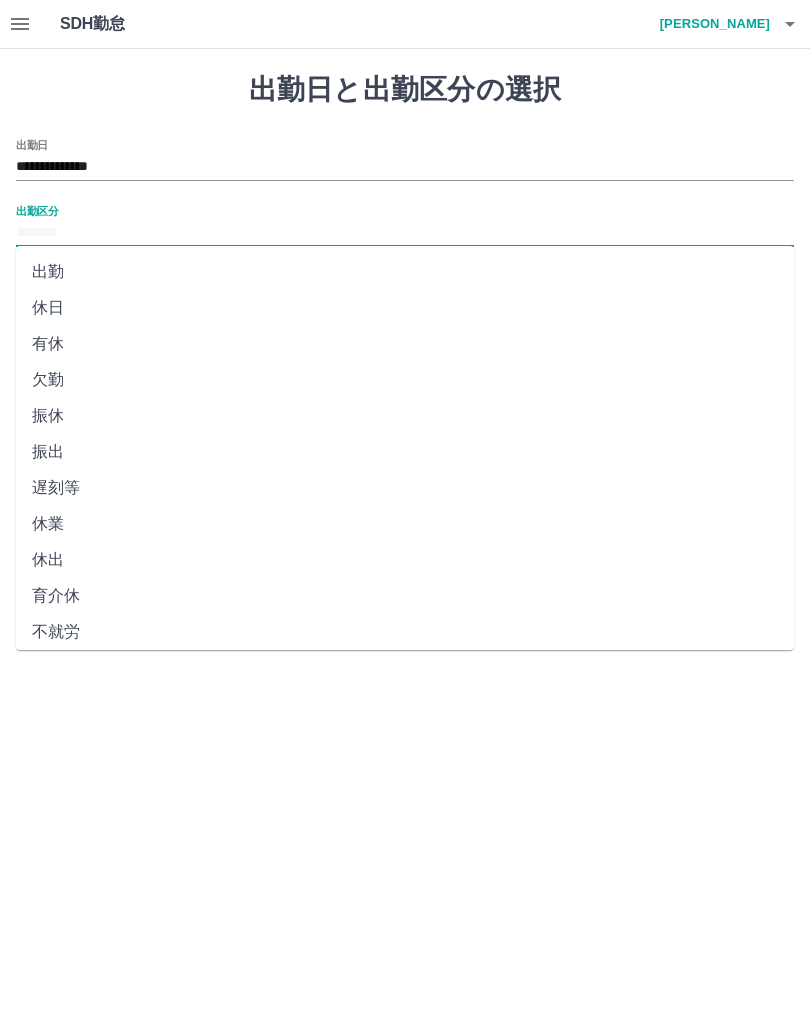 click on "出勤" at bounding box center [405, 272] 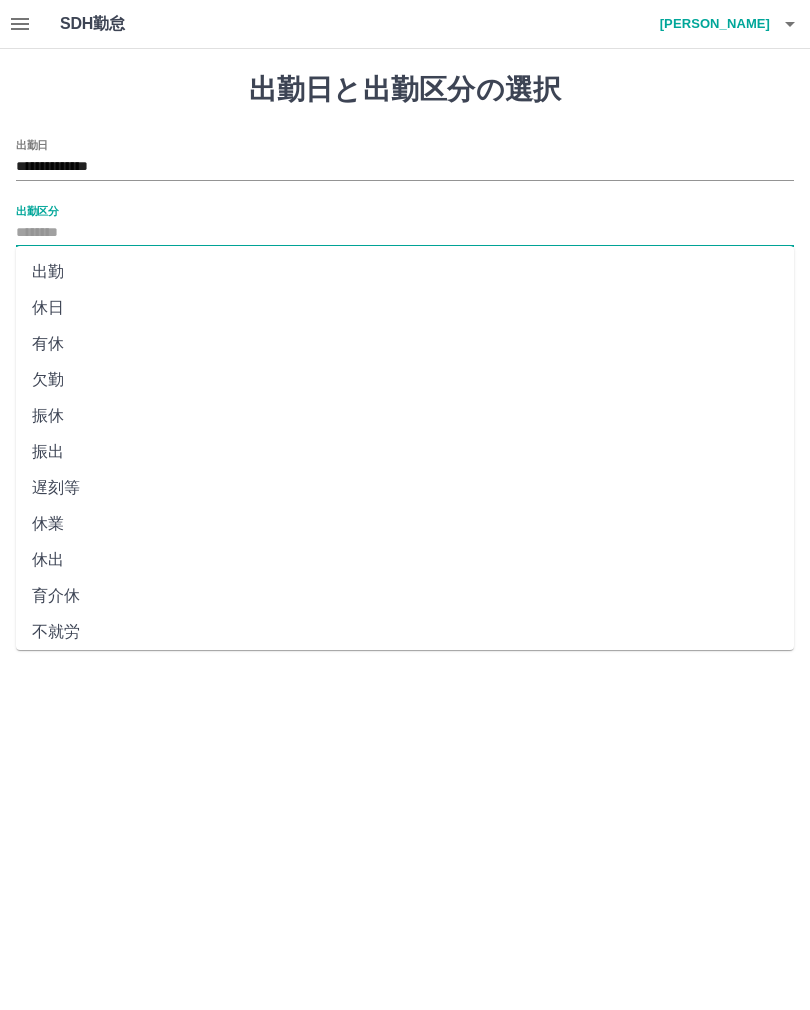 type on "**" 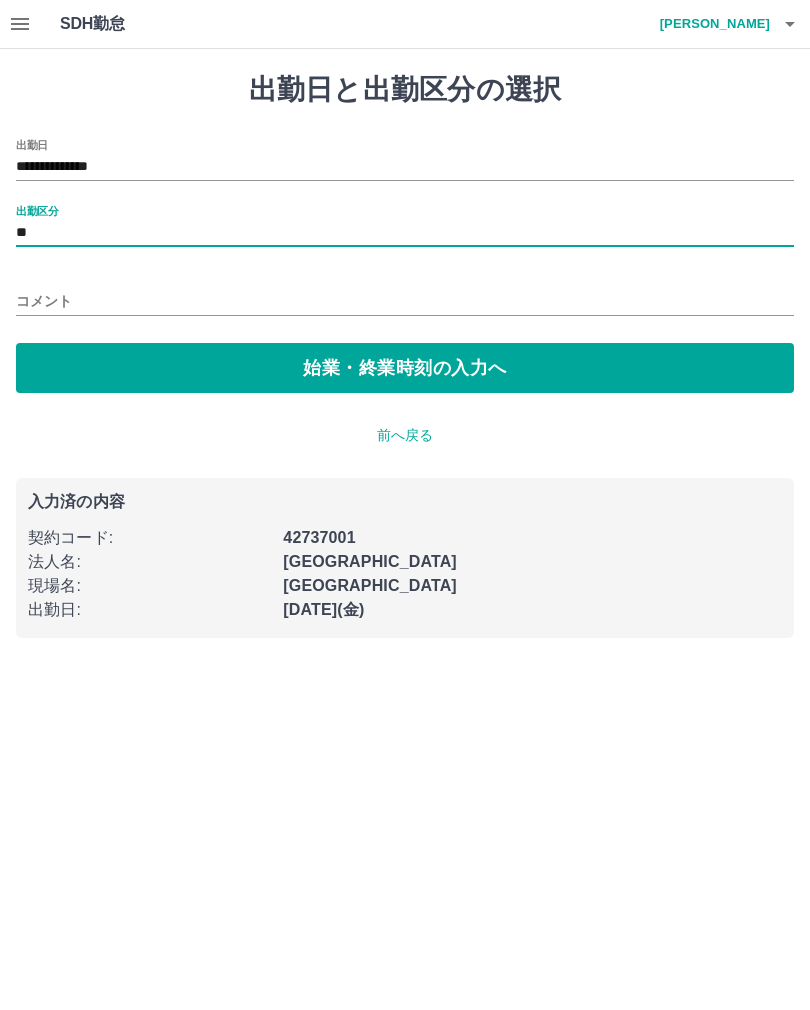 click on "始業・終業時刻の入力へ" at bounding box center (405, 368) 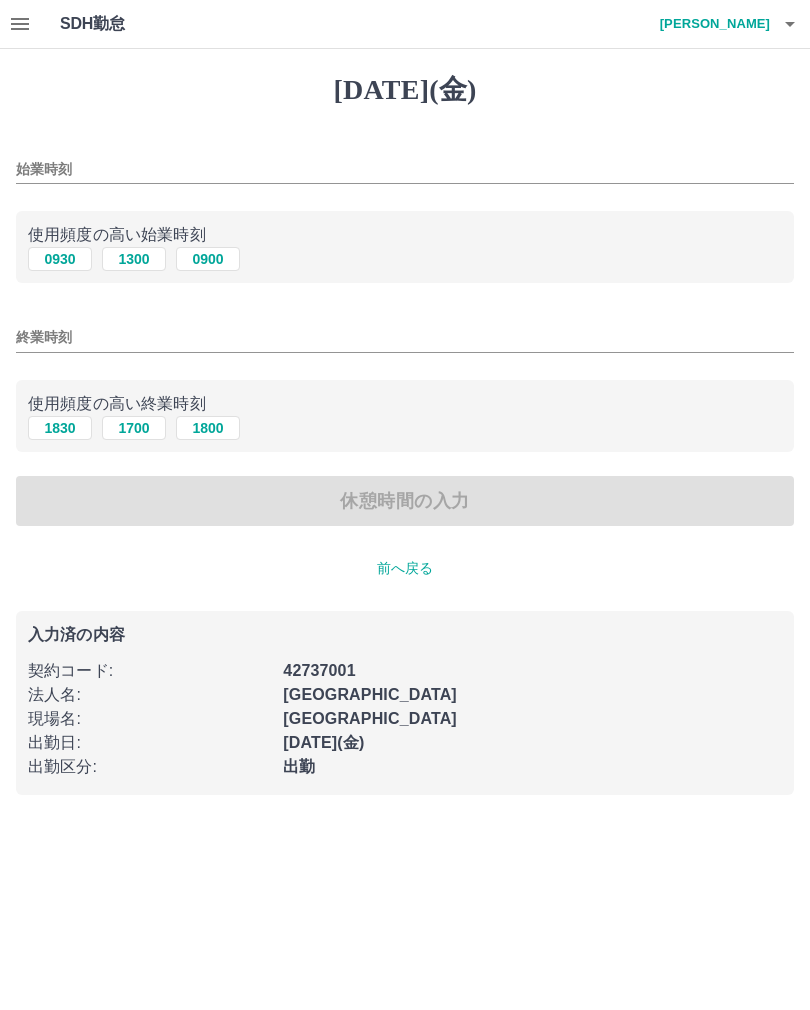 click on "0900" at bounding box center (208, 259) 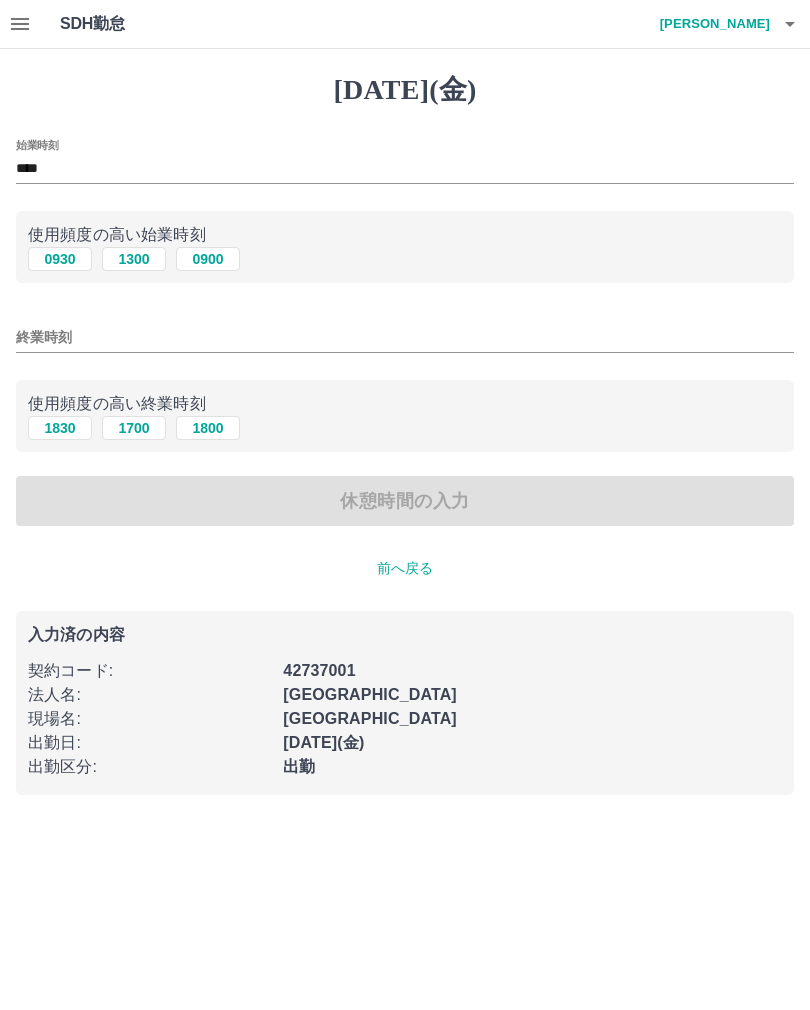 click on "1800" at bounding box center [208, 428] 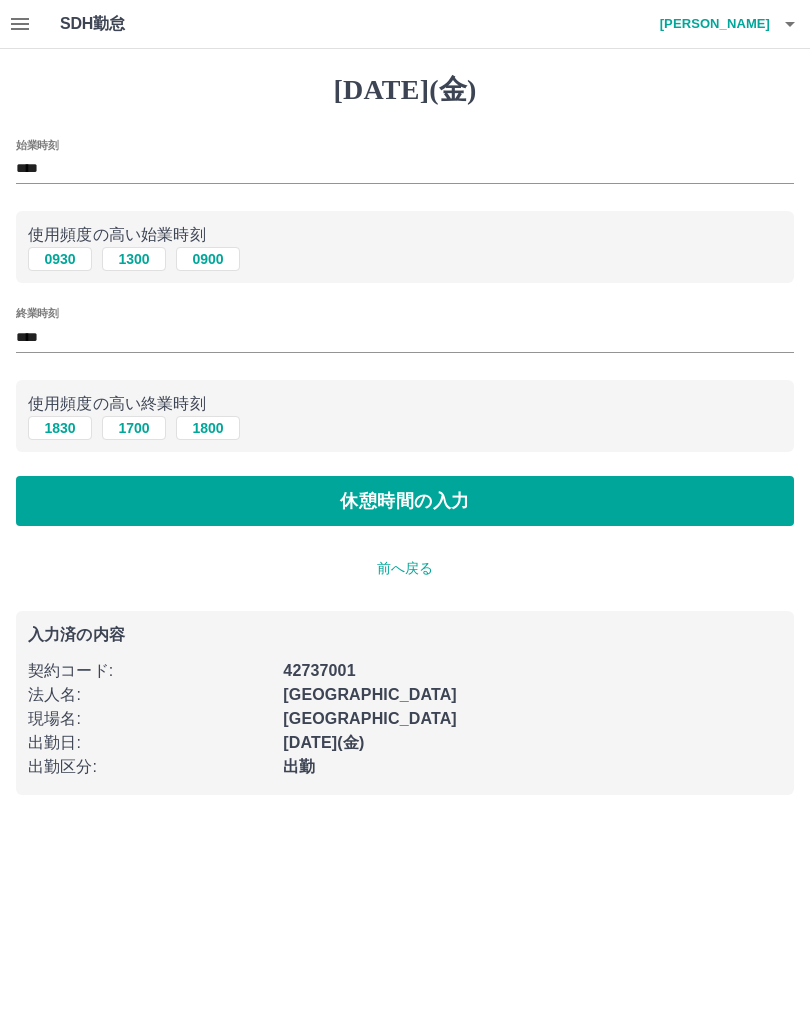 click on "休憩時間の入力" at bounding box center [405, 501] 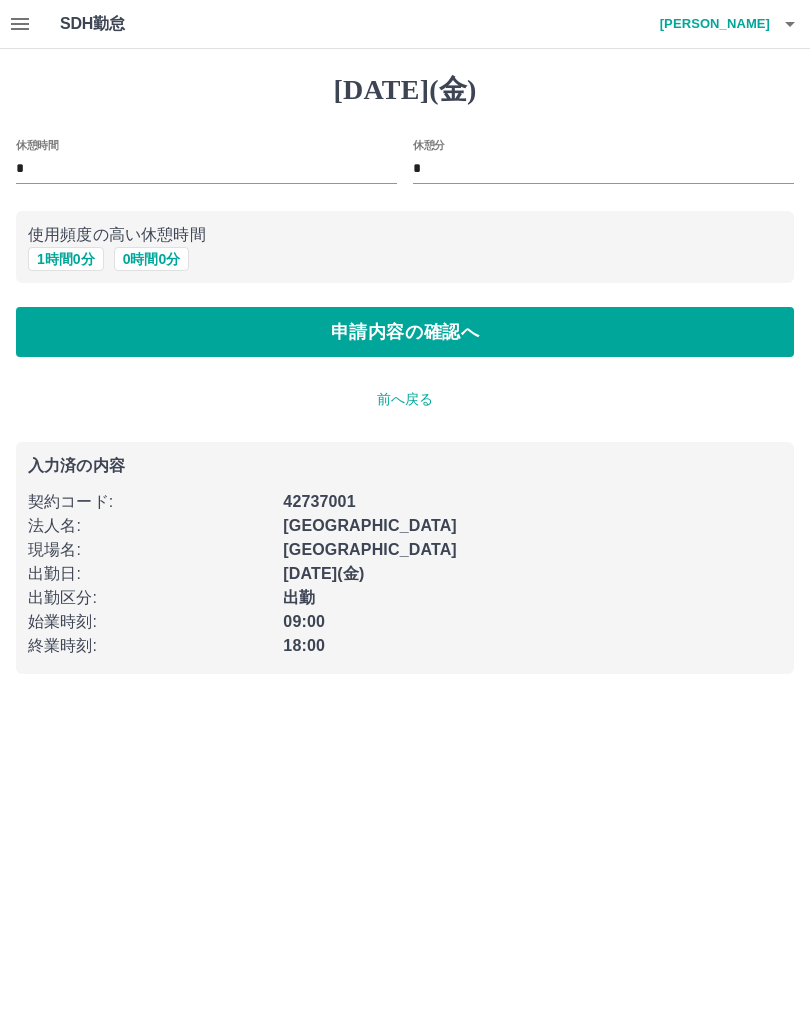 click on "1 時間 0 分" at bounding box center [66, 259] 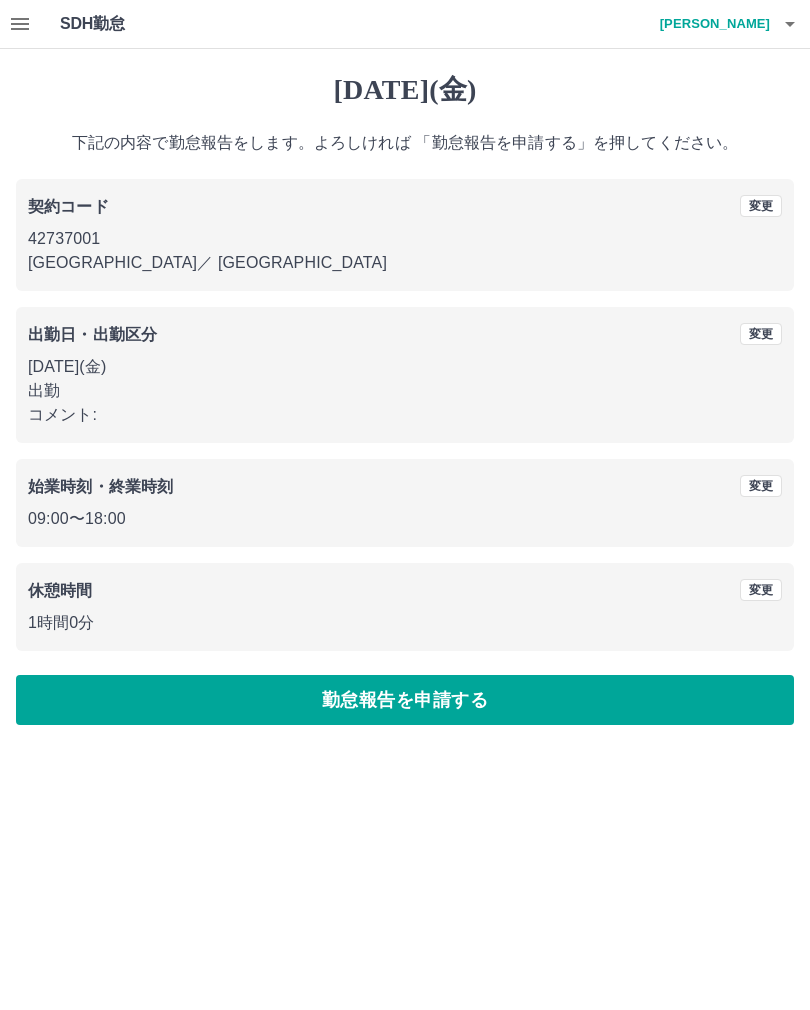 click on "勤怠報告を申請する" at bounding box center (405, 700) 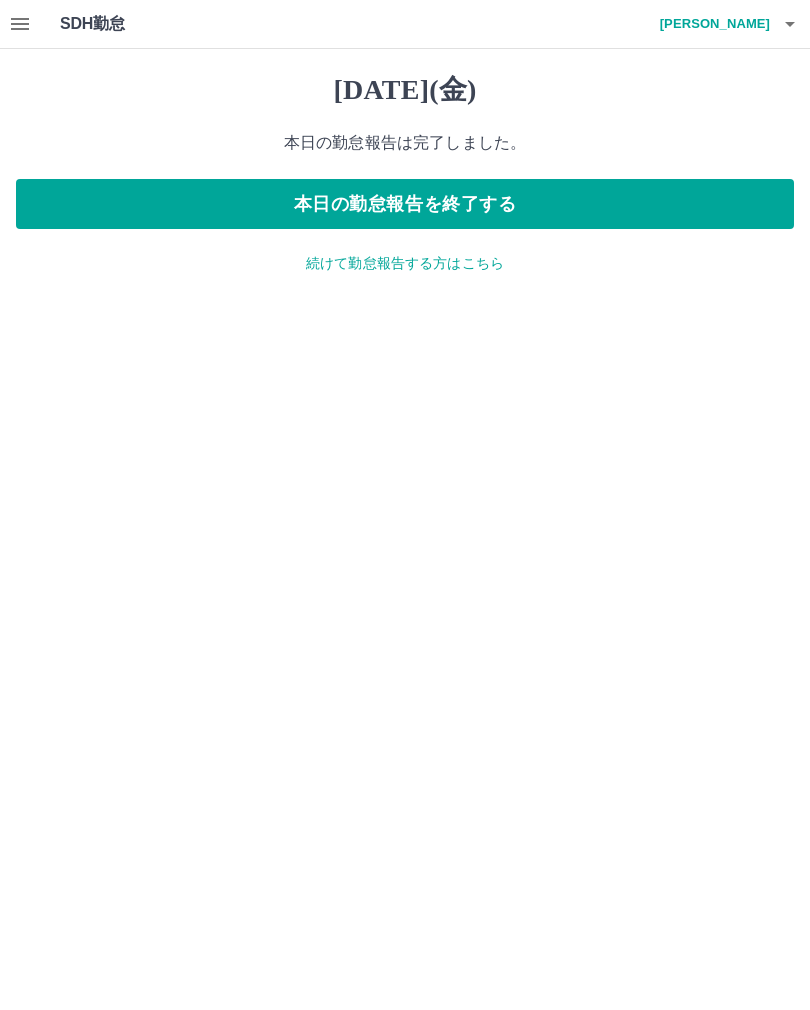 click on "本日の勤怠報告を終了する" at bounding box center [405, 204] 